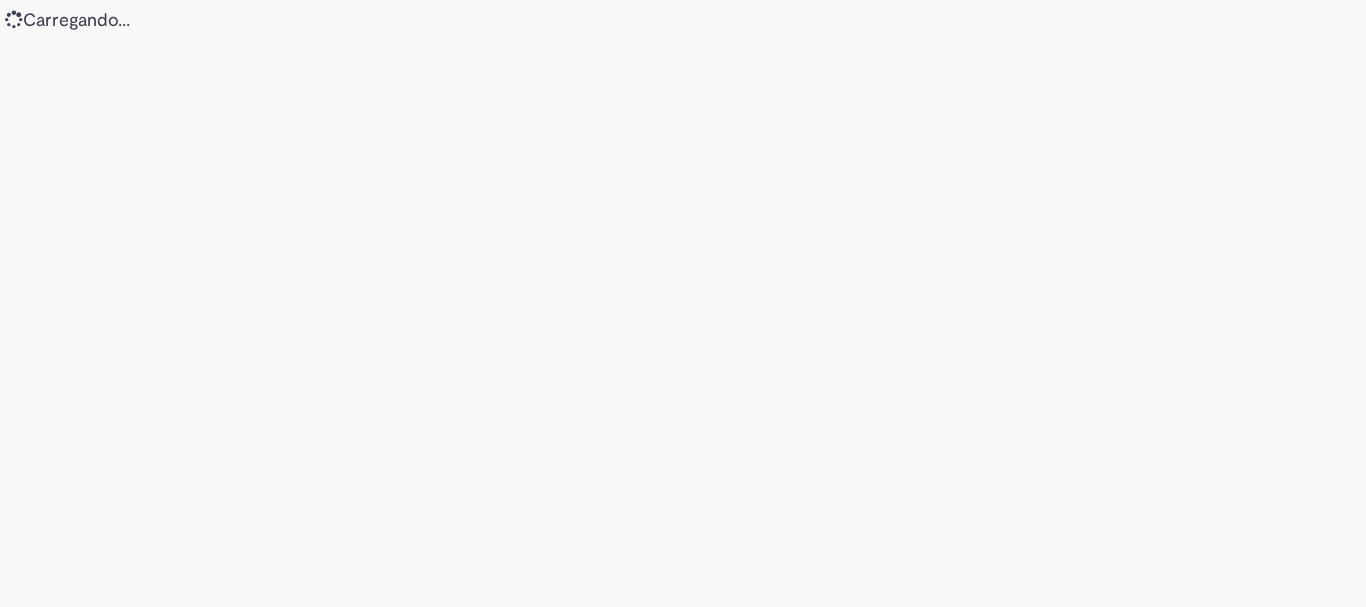 scroll, scrollTop: 0, scrollLeft: 0, axis: both 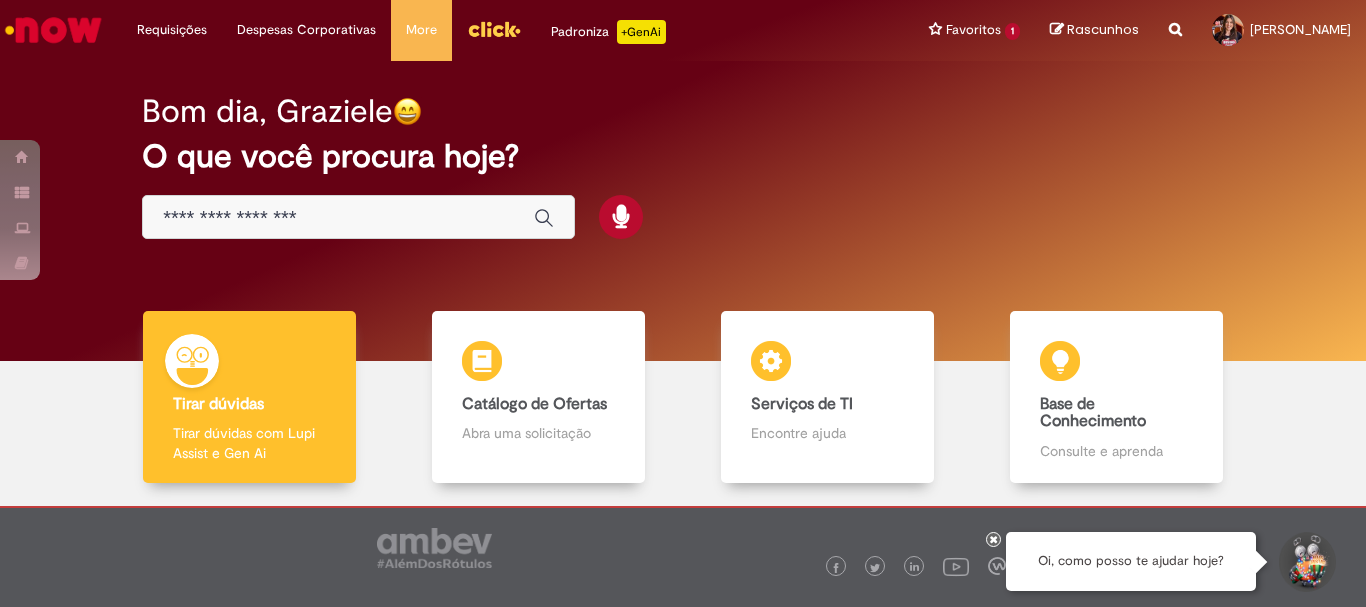 click at bounding box center (358, 217) 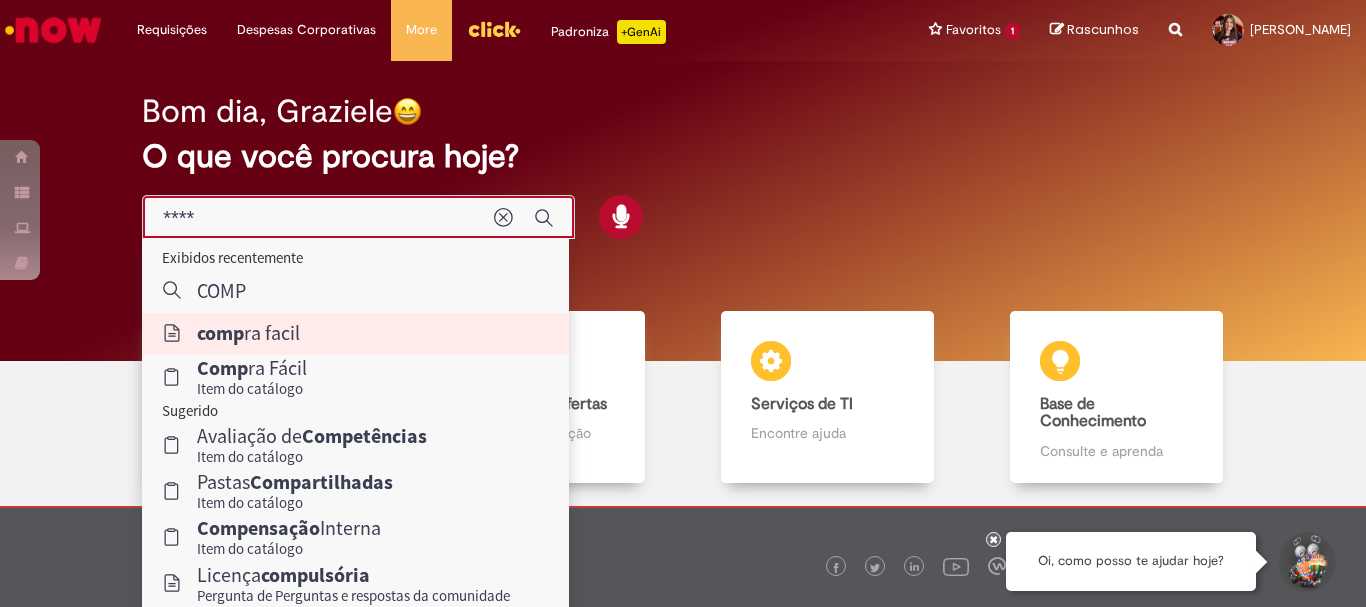 type on "**********" 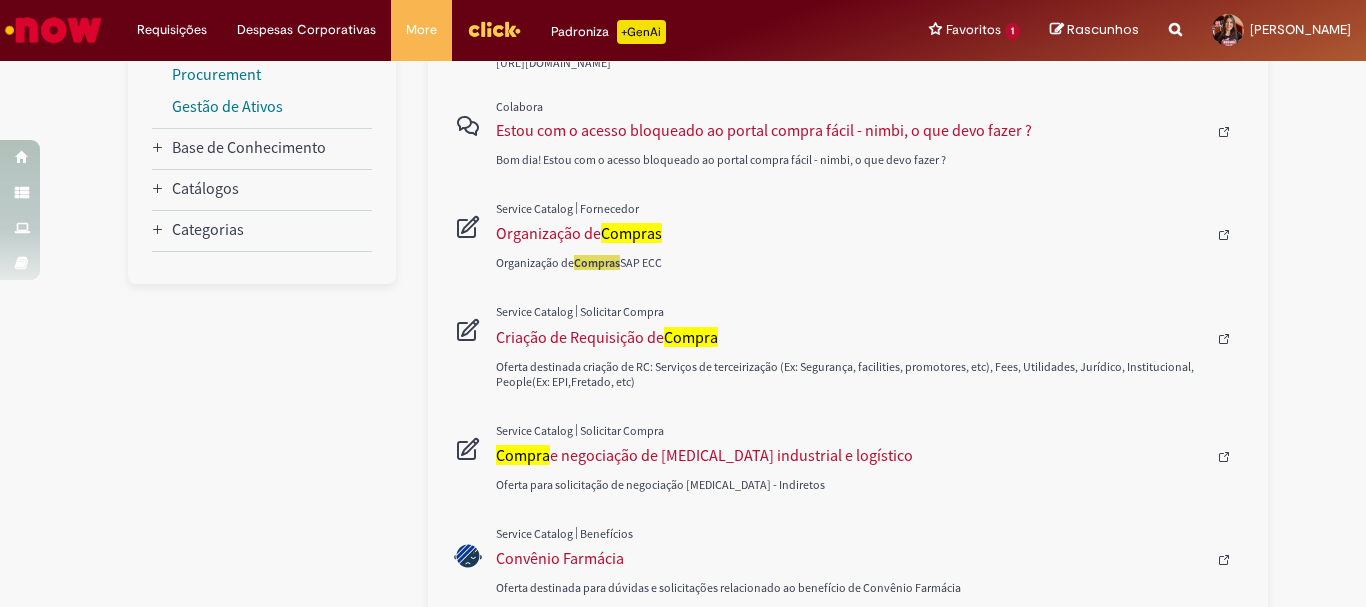 scroll, scrollTop: 100, scrollLeft: 0, axis: vertical 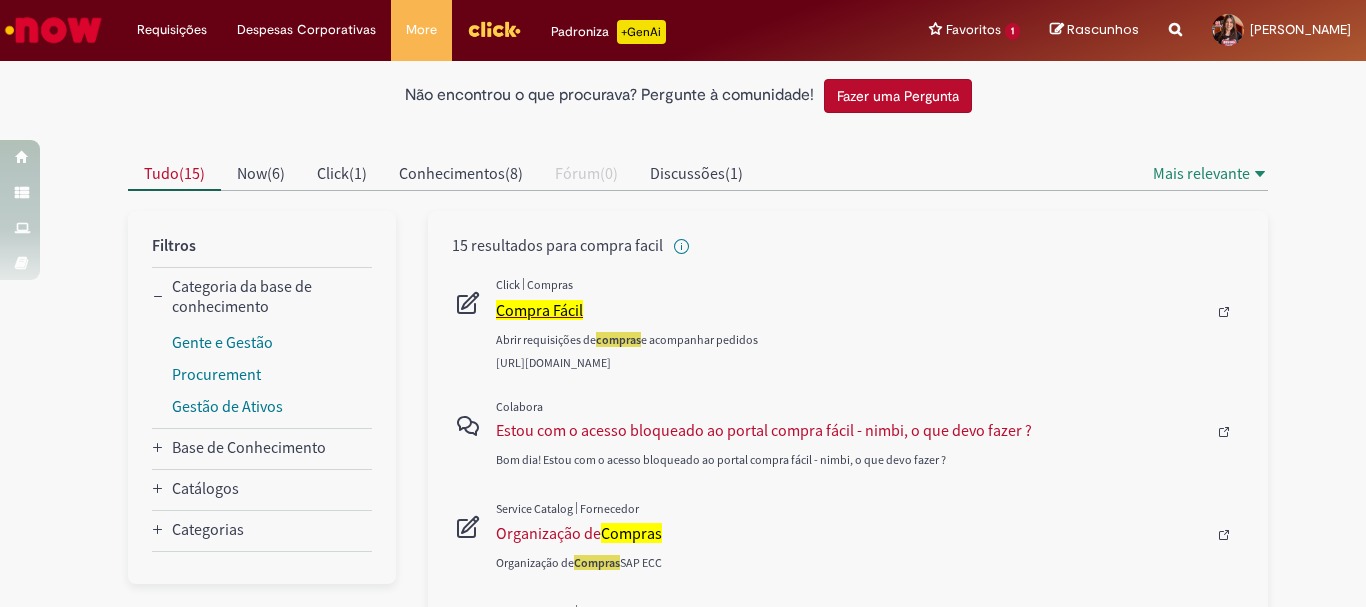 click on "Compra Fácil" at bounding box center [539, 310] 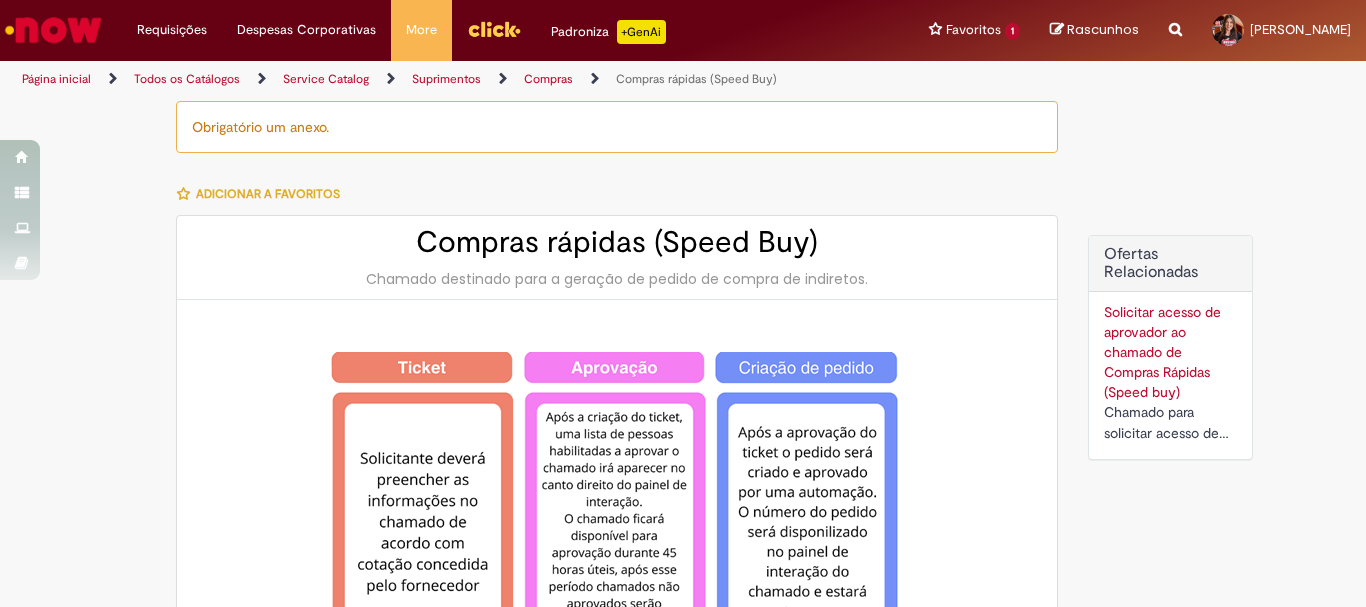 type on "**********" 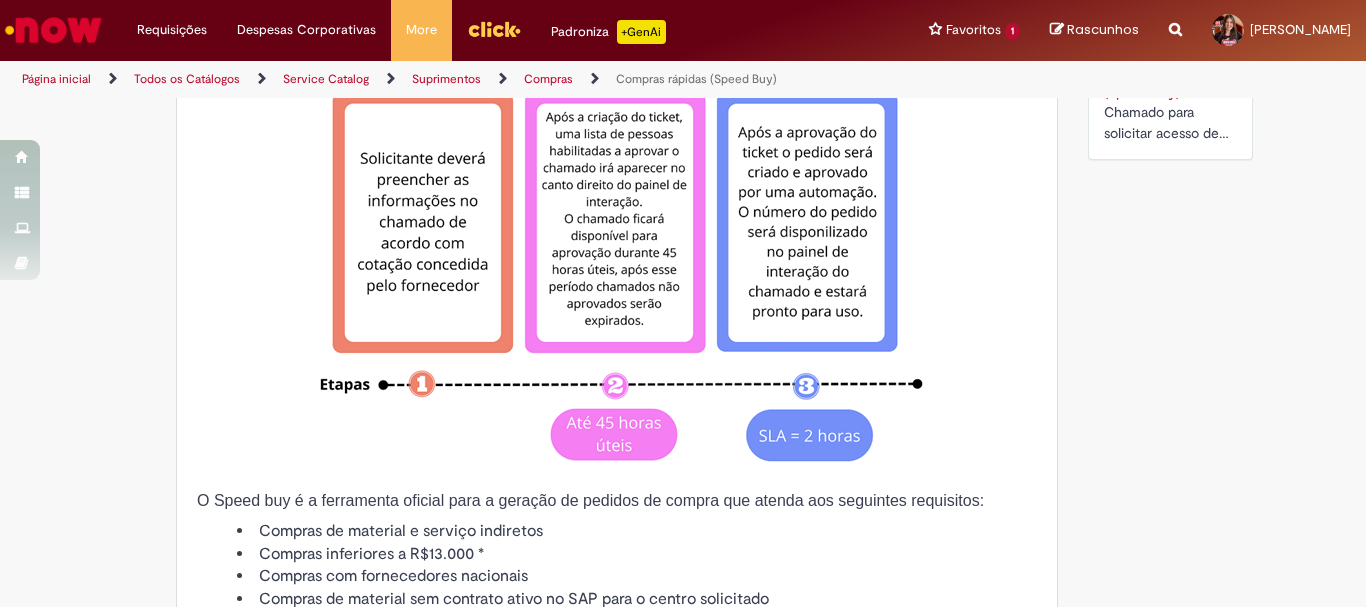 type on "**********" 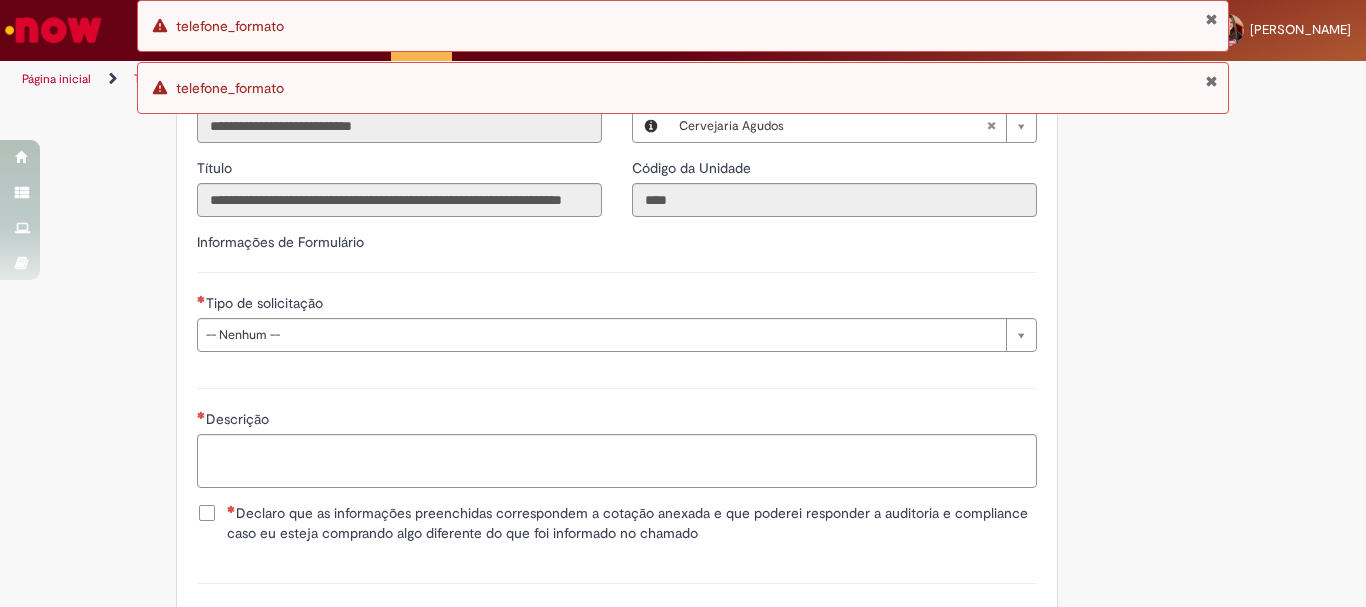 scroll, scrollTop: 2650, scrollLeft: 0, axis: vertical 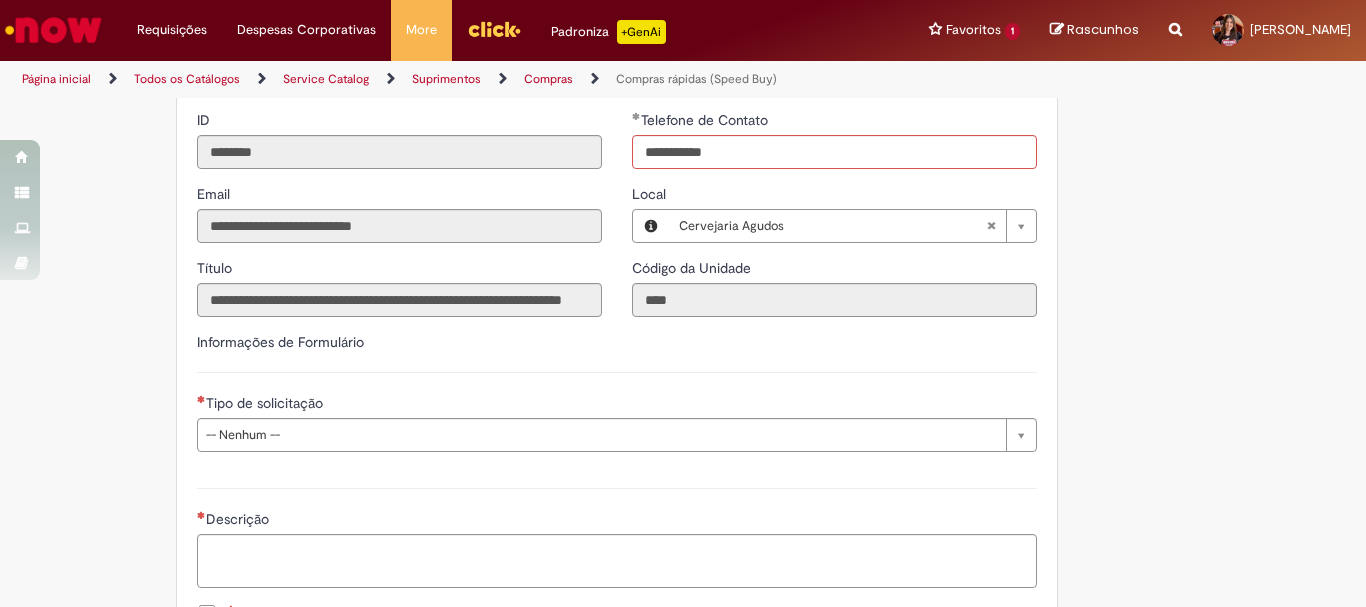 click on "Tipo de solicitação" at bounding box center (617, 405) 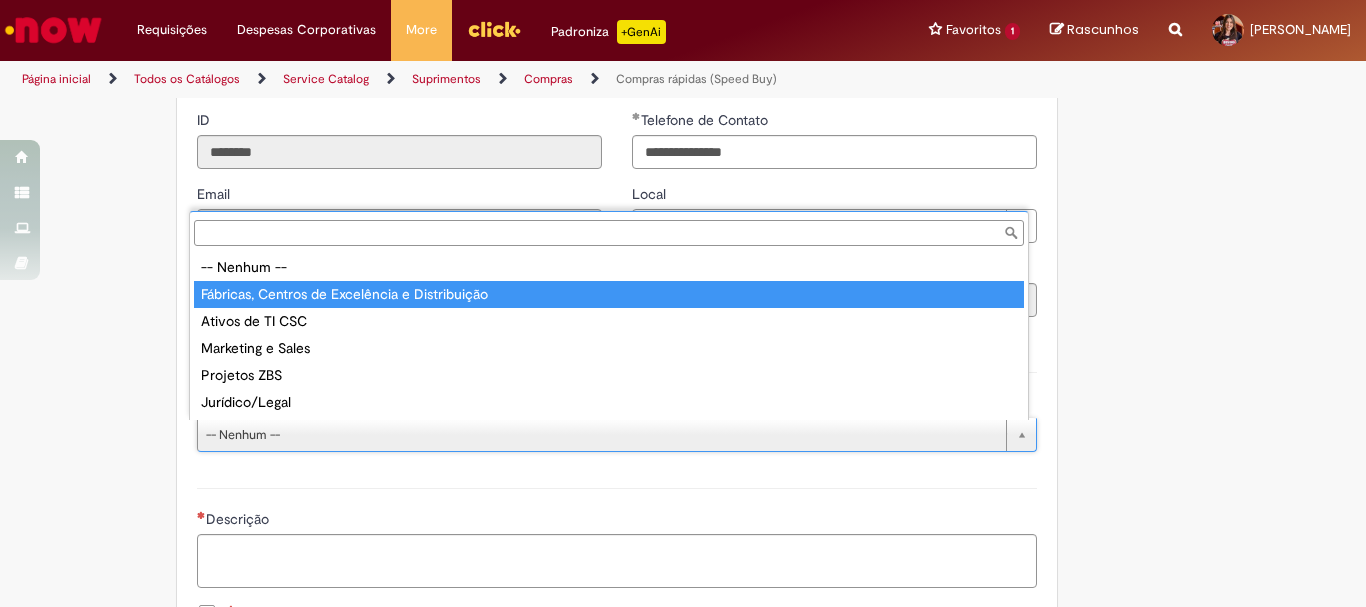 type on "**********" 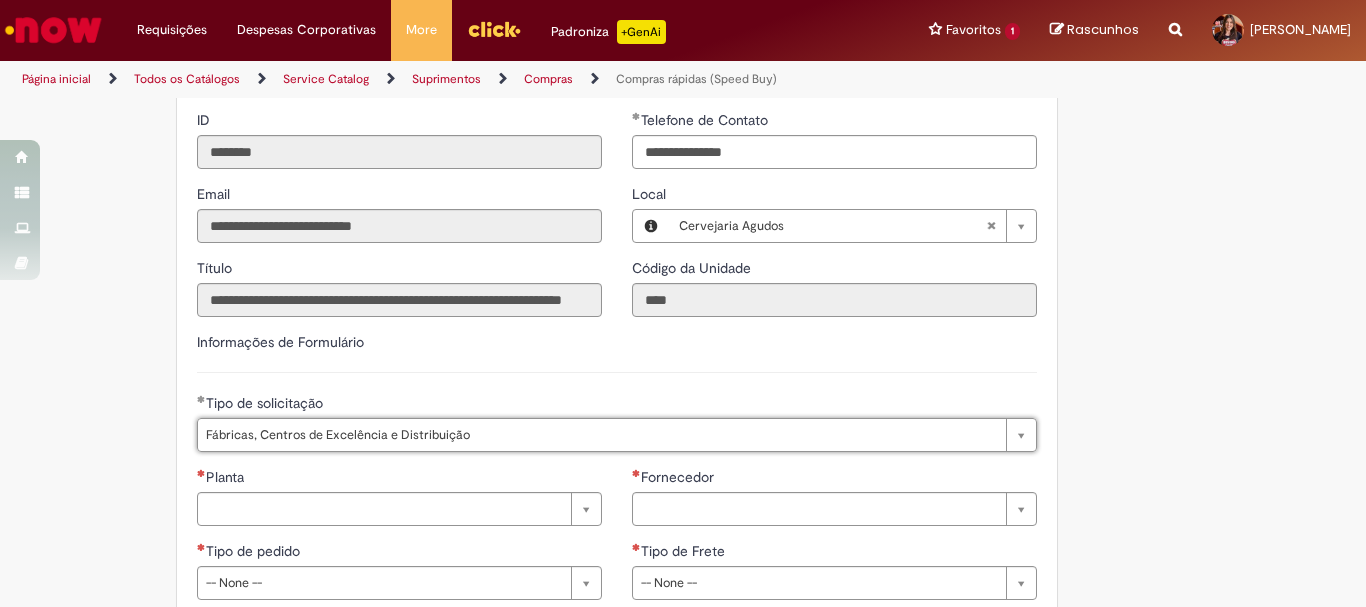 scroll, scrollTop: 2750, scrollLeft: 0, axis: vertical 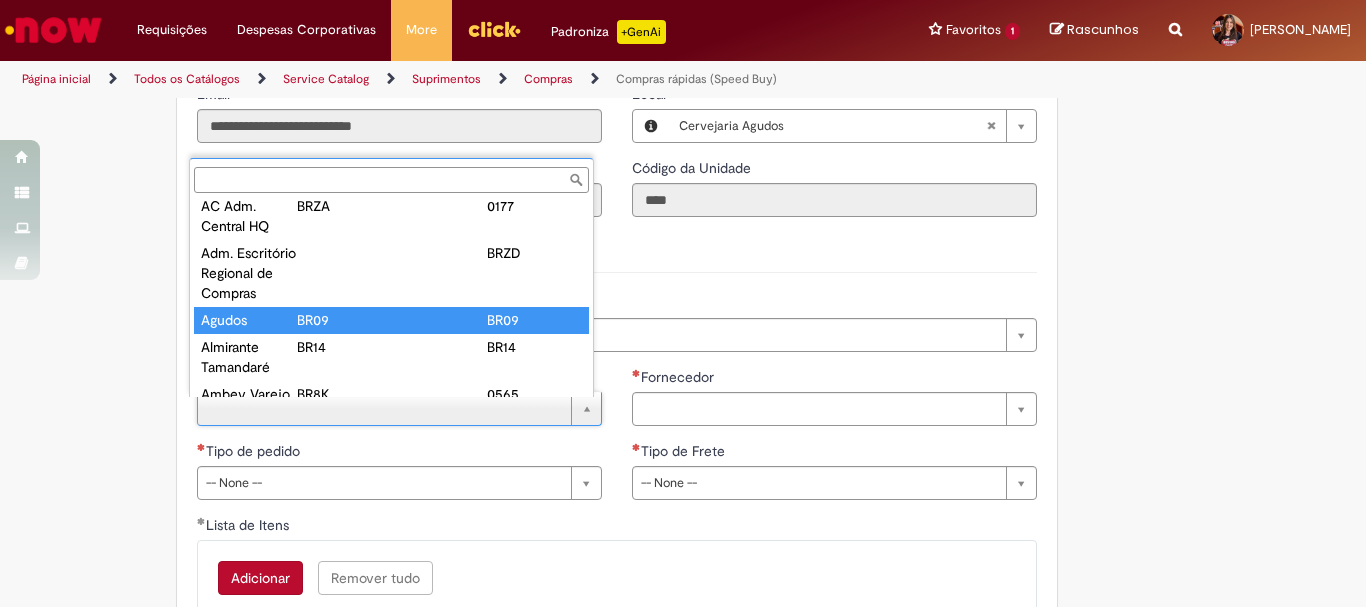 type on "******" 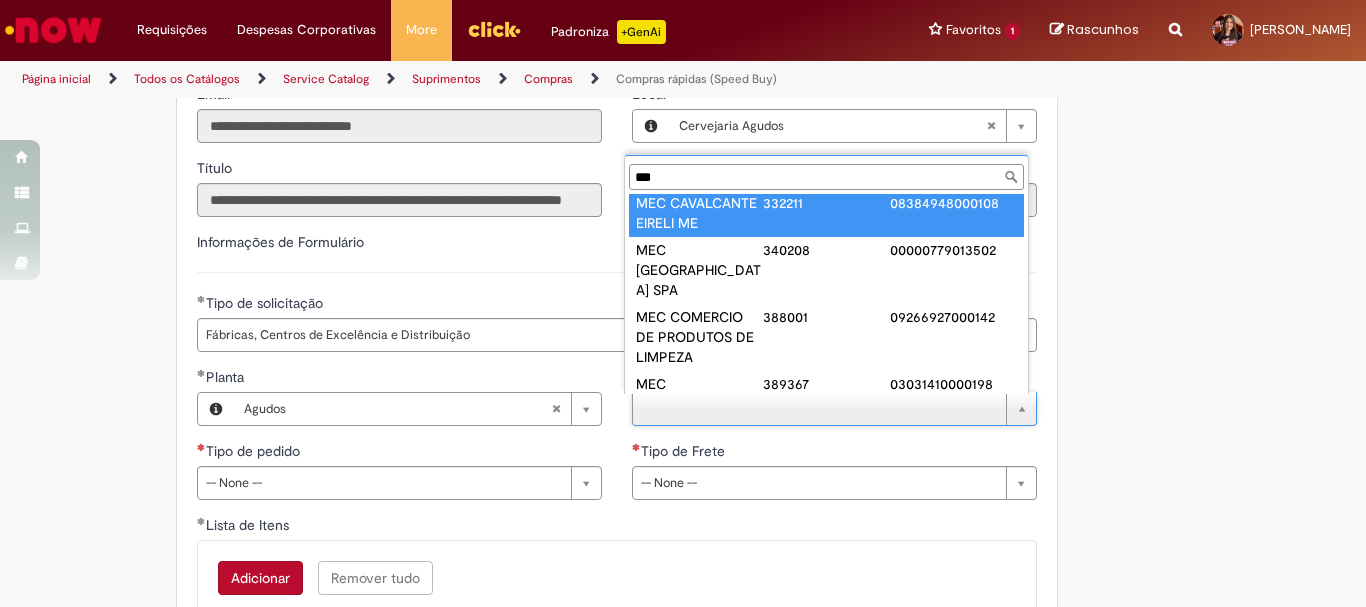 scroll, scrollTop: 0, scrollLeft: 0, axis: both 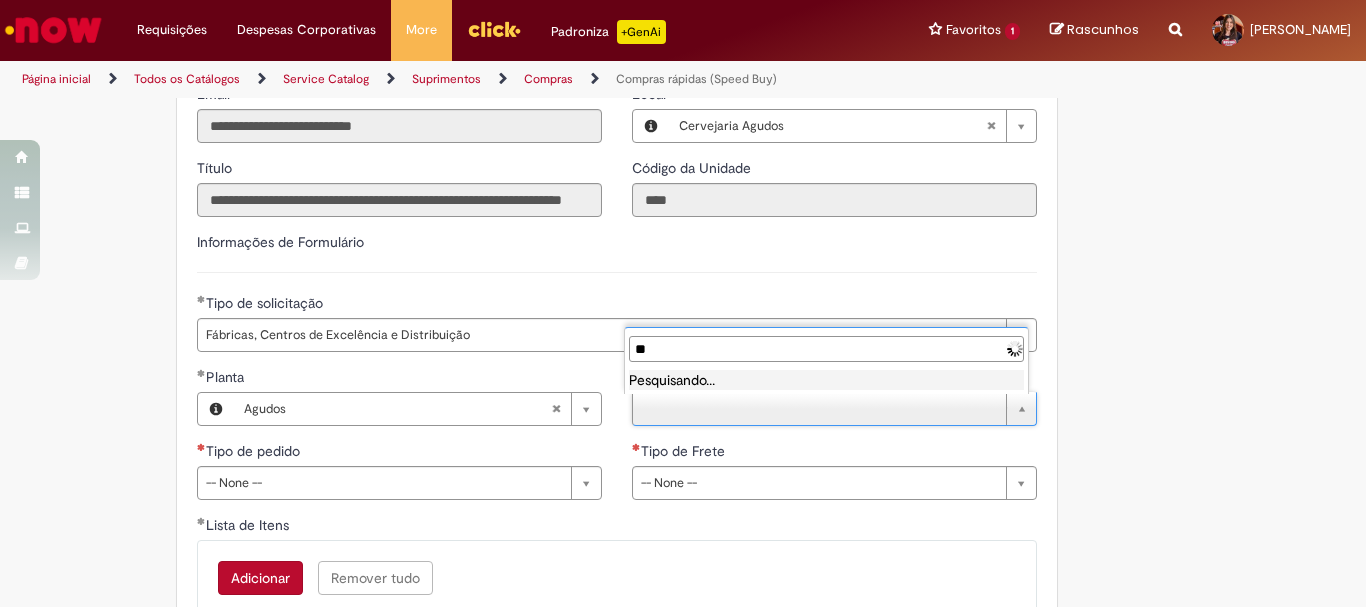 type on "*" 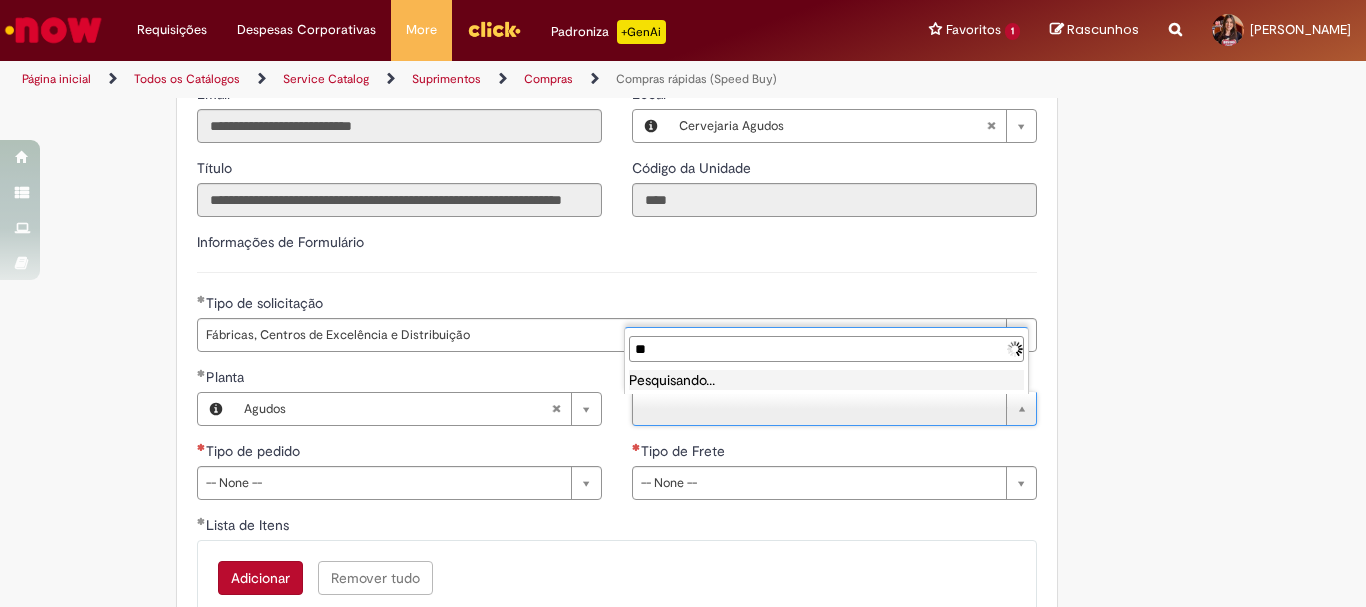 type on "*" 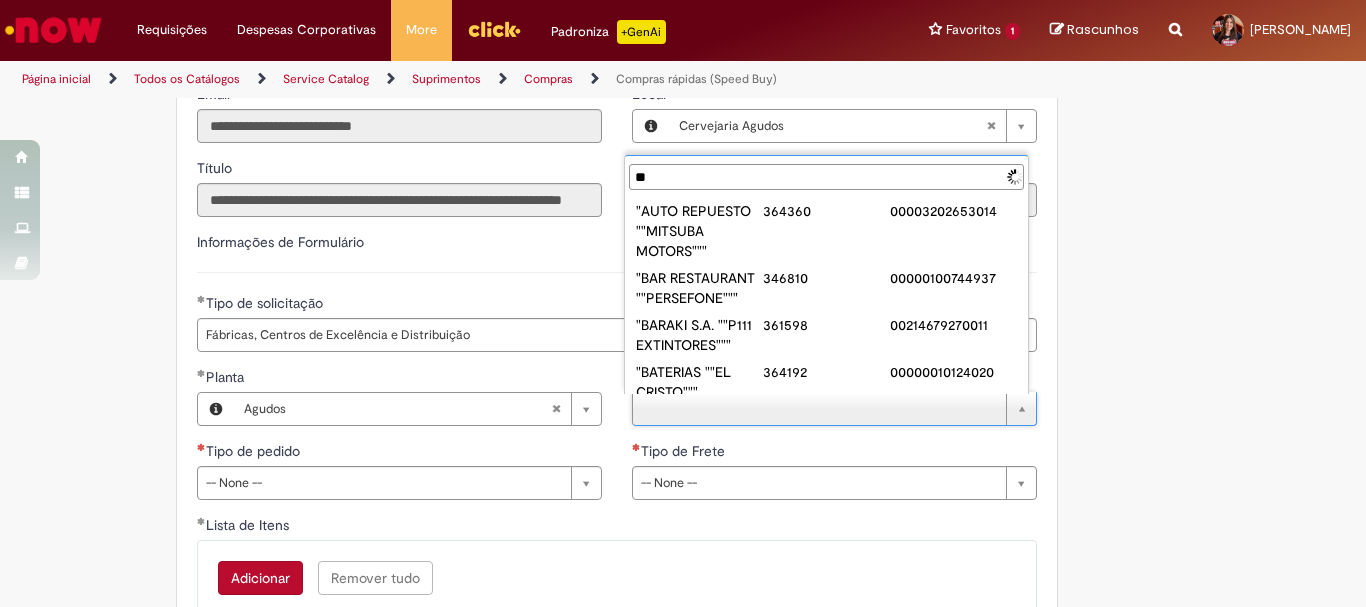 type on "***" 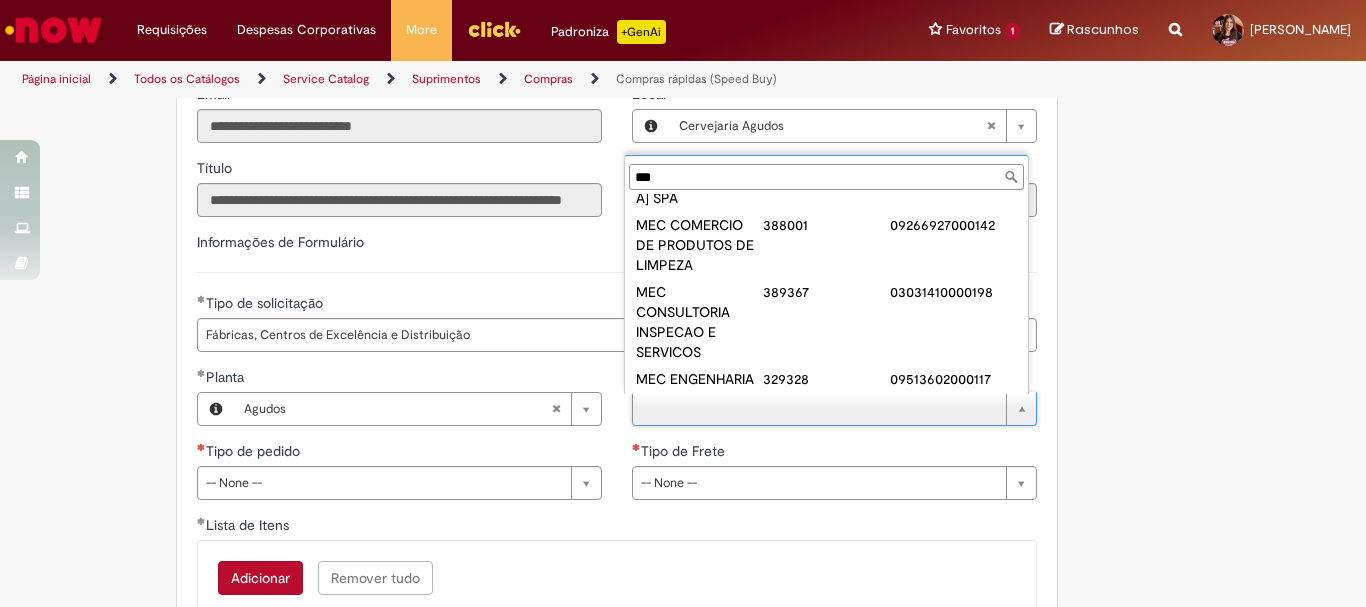 scroll, scrollTop: 0, scrollLeft: 0, axis: both 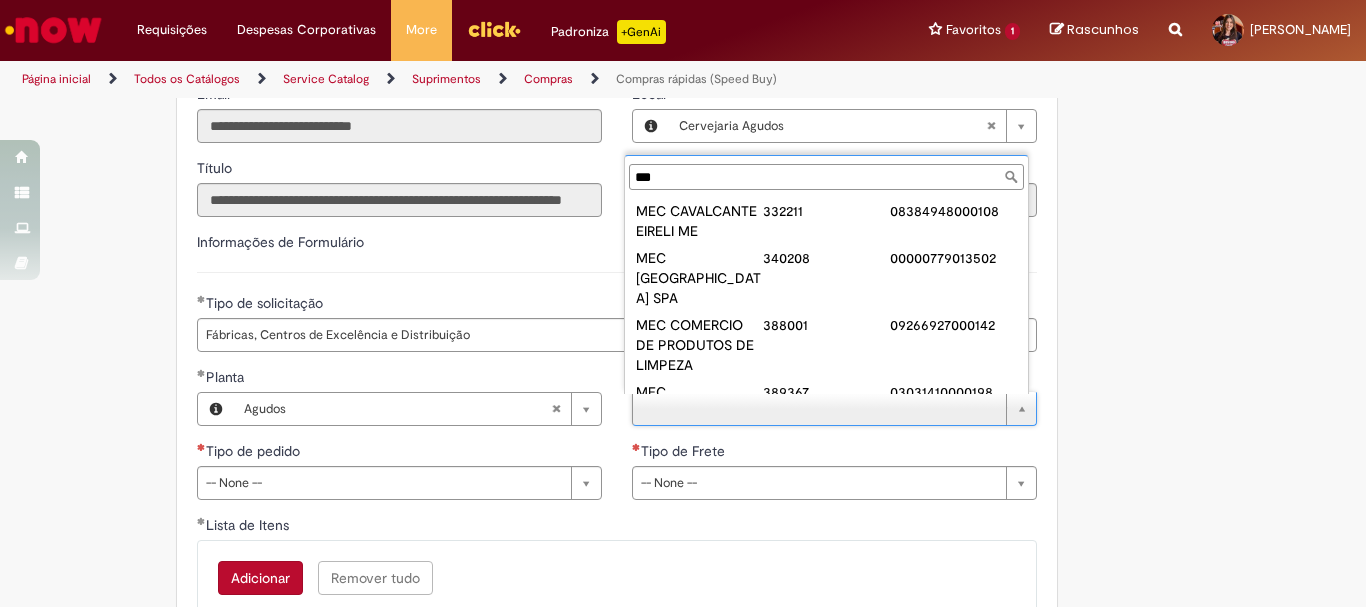 drag, startPoint x: 709, startPoint y: 177, endPoint x: 596, endPoint y: 177, distance: 113 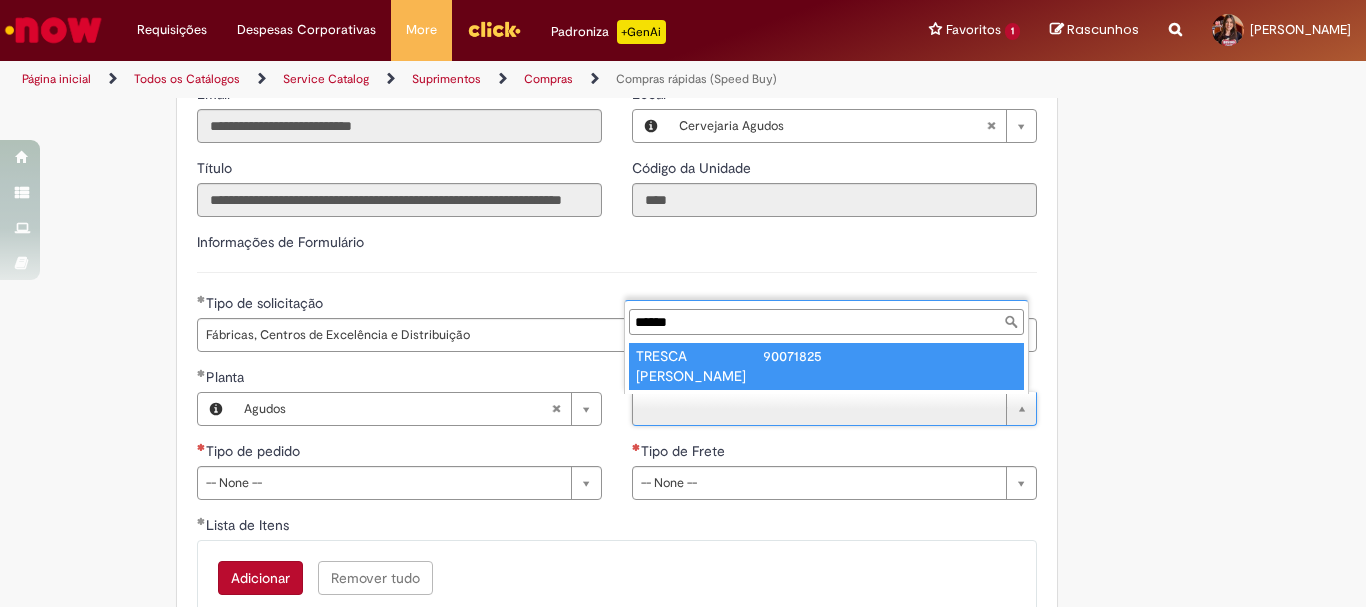 type on "*******" 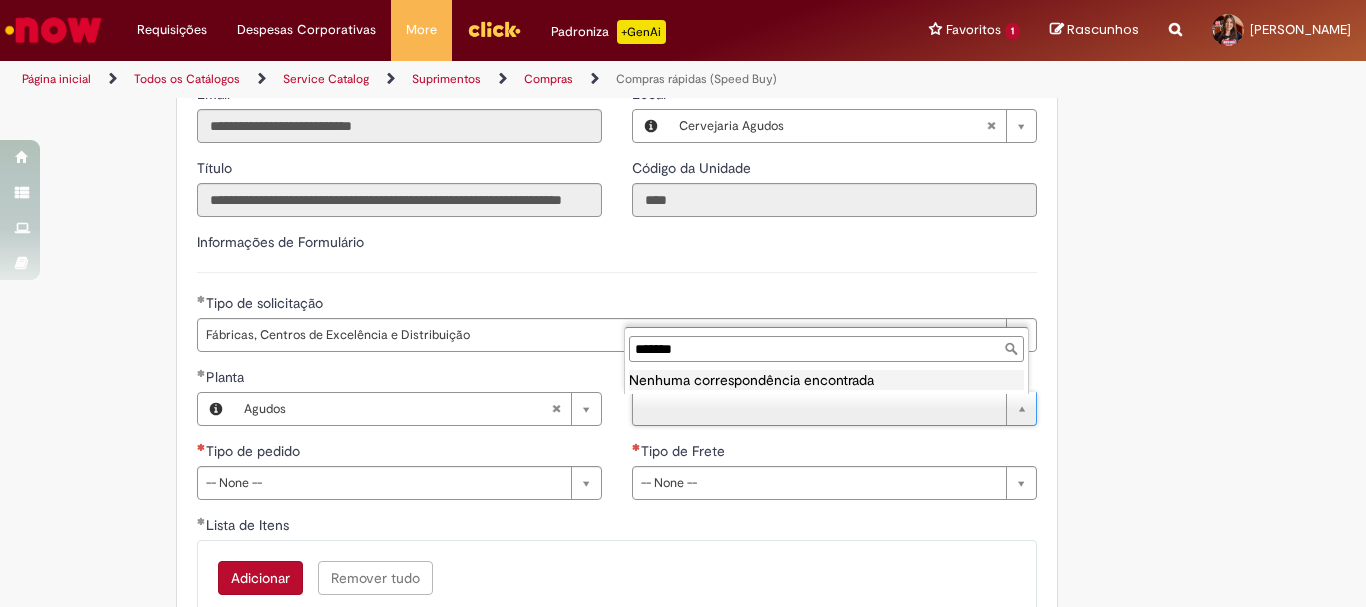 drag, startPoint x: 718, startPoint y: 355, endPoint x: 608, endPoint y: 356, distance: 110.00455 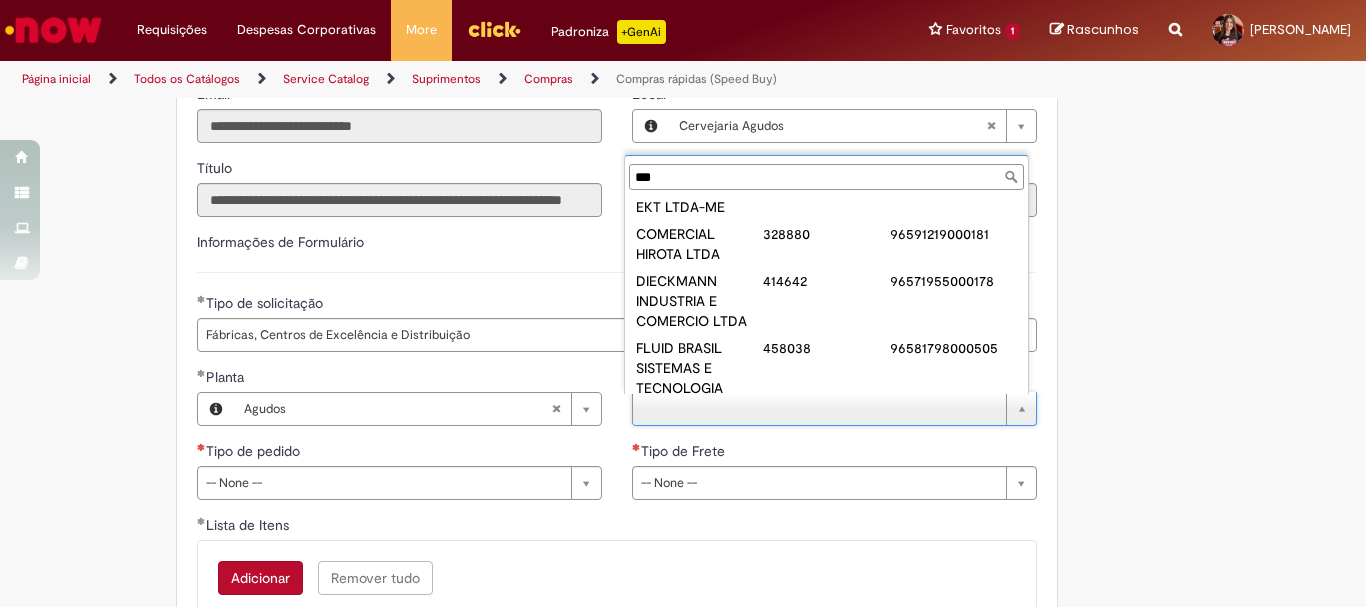 scroll, scrollTop: 0, scrollLeft: 0, axis: both 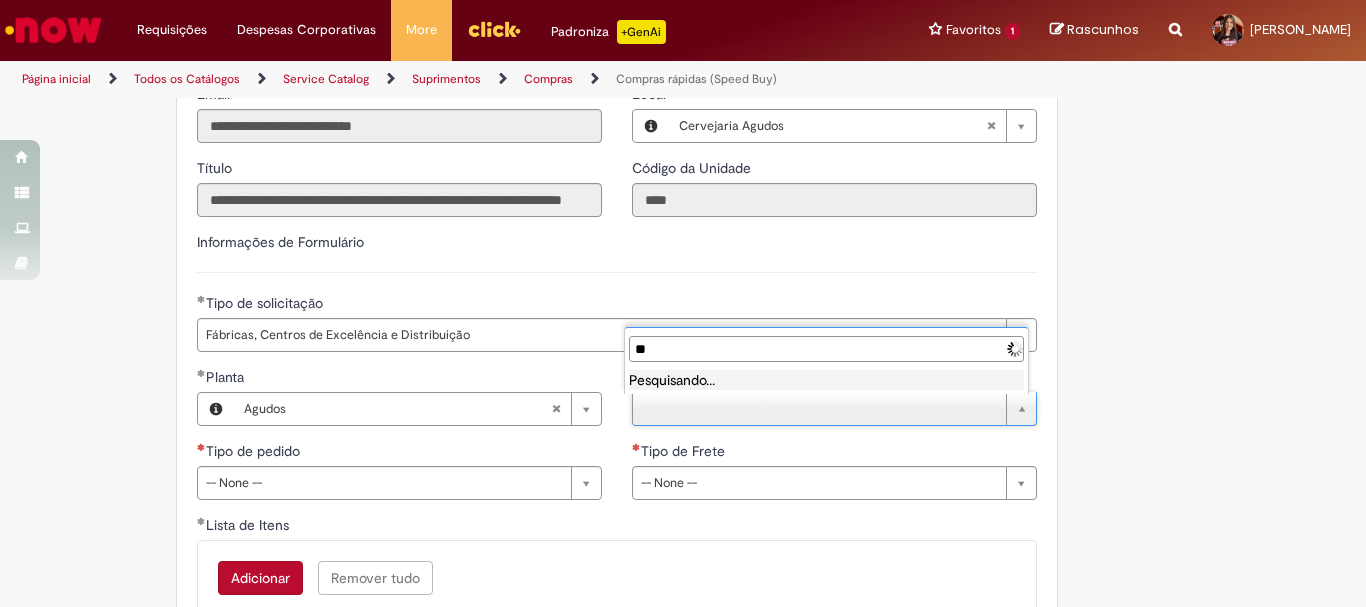 type on "*" 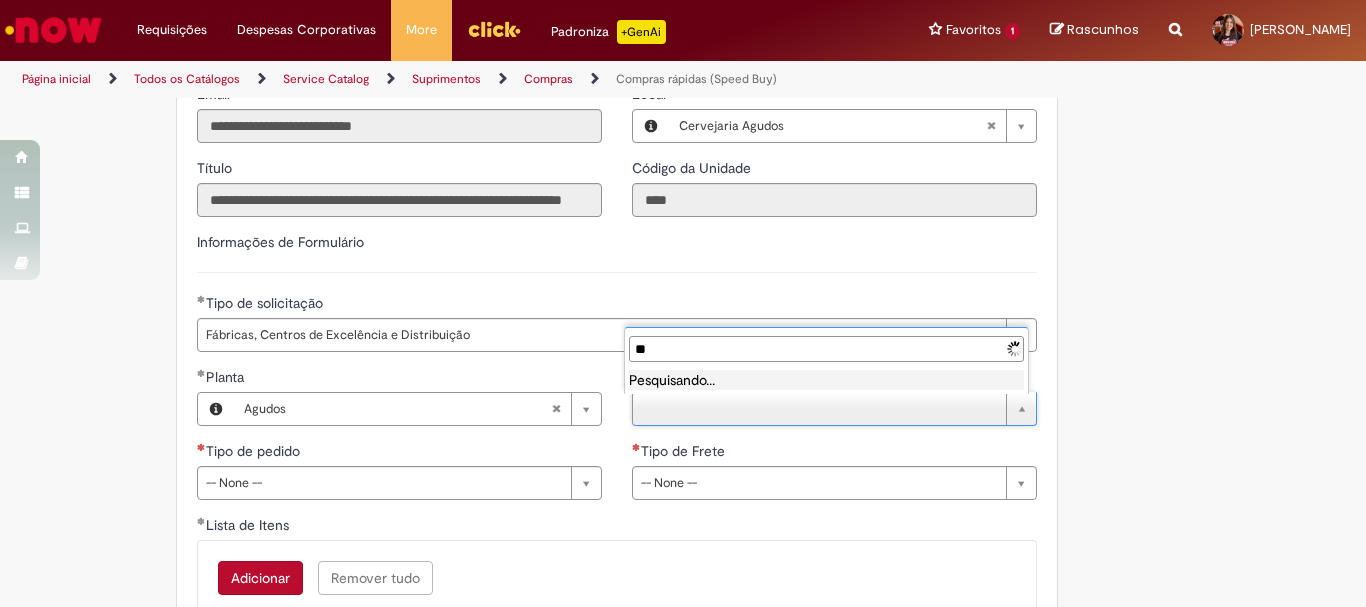 type on "*" 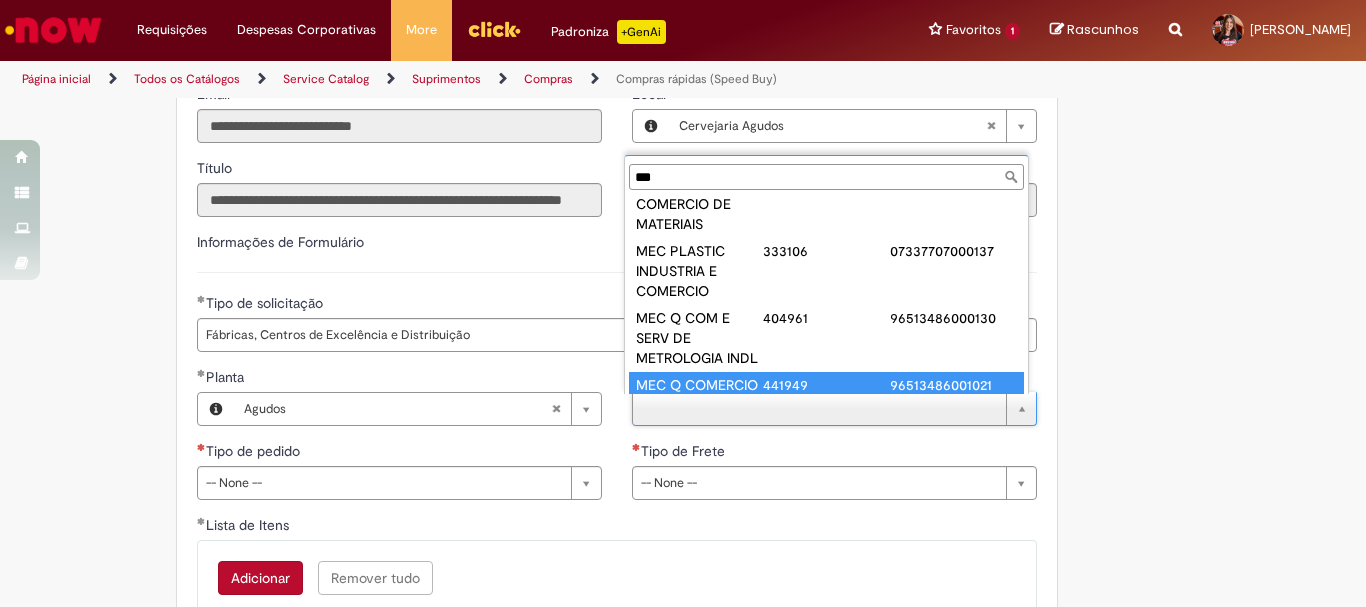 scroll, scrollTop: 363, scrollLeft: 0, axis: vertical 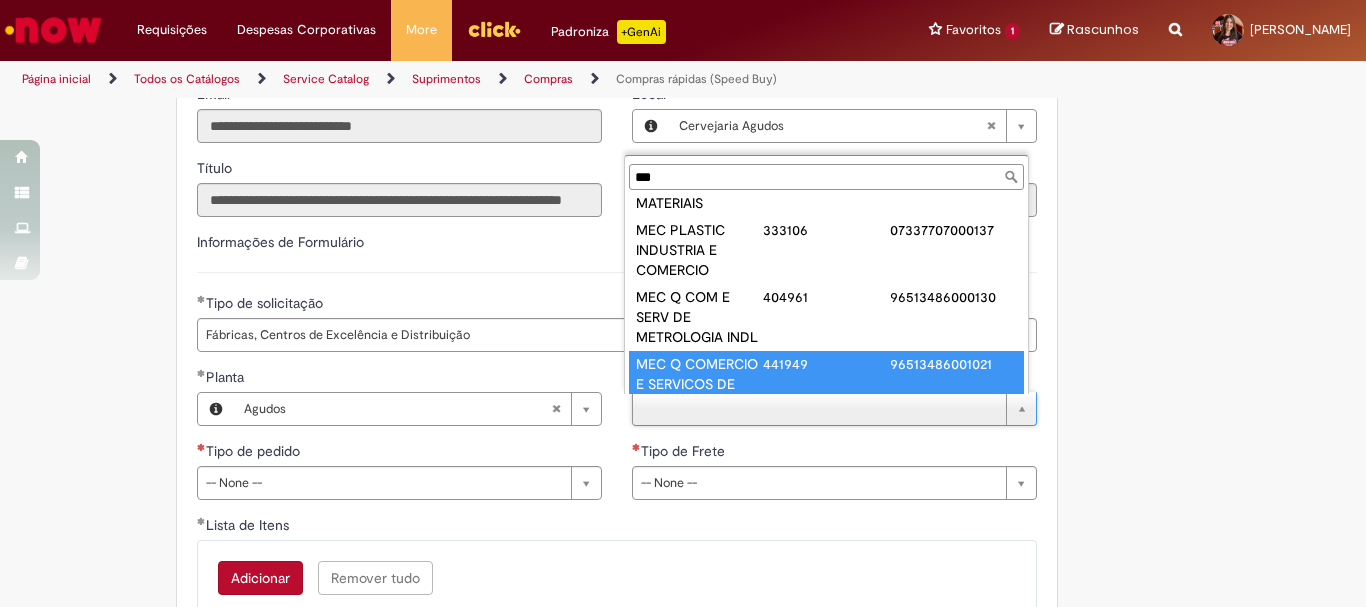 type on "***" 